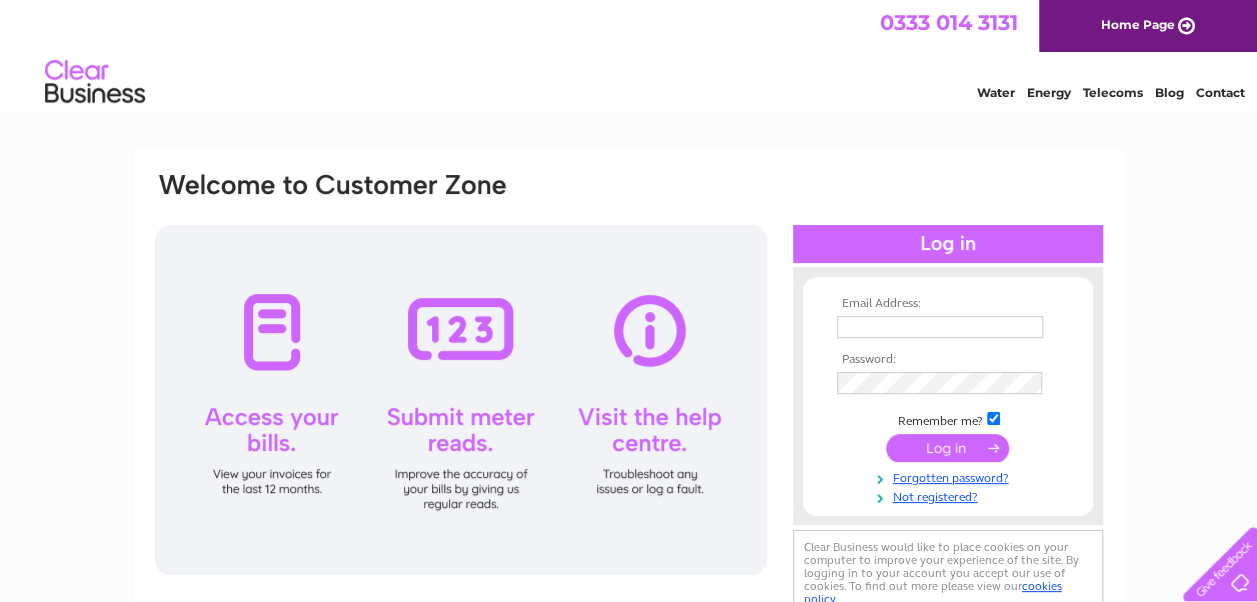 scroll, scrollTop: 0, scrollLeft: 0, axis: both 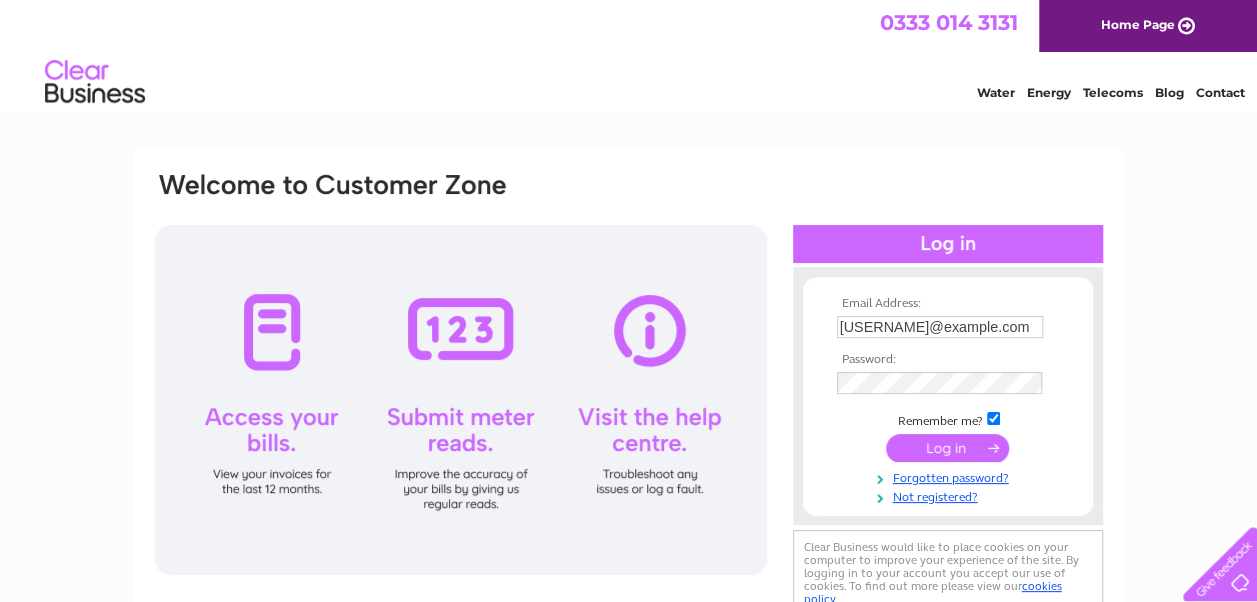 click at bounding box center (947, 448) 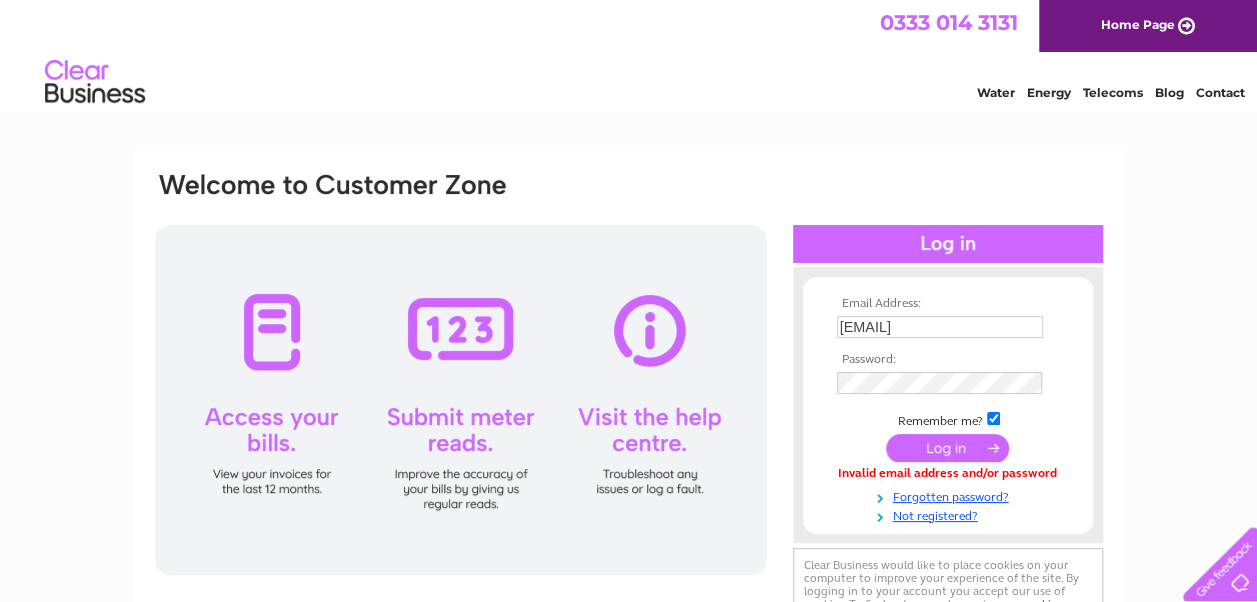 scroll, scrollTop: 0, scrollLeft: 0, axis: both 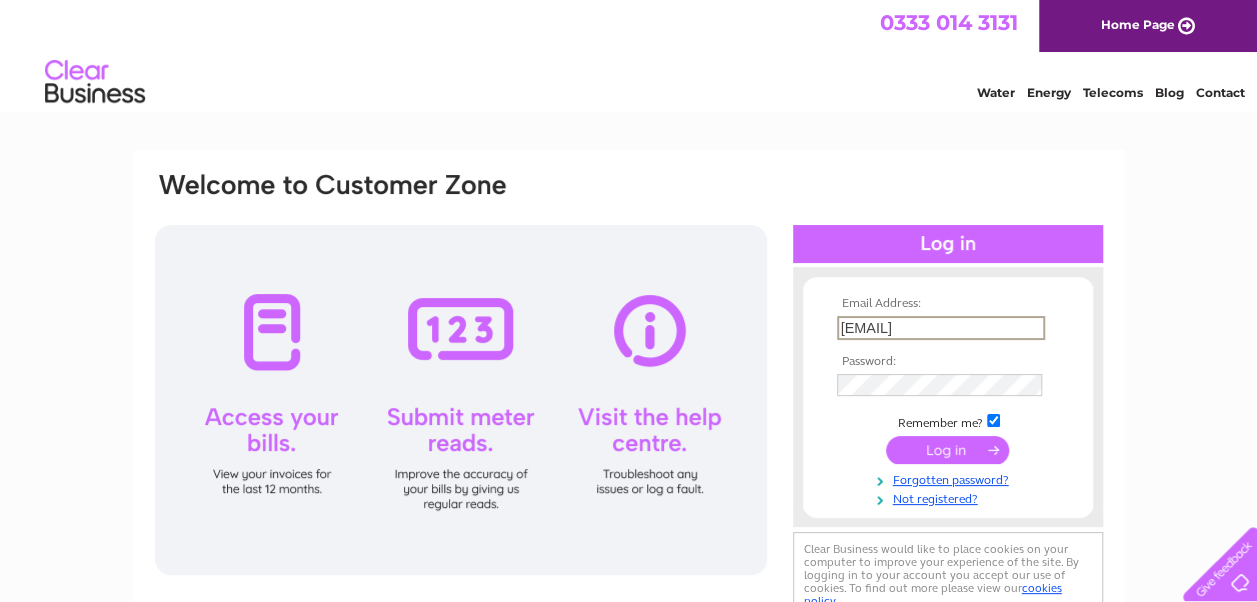click on "sandra@hawkhillcc.org" at bounding box center (941, 328) 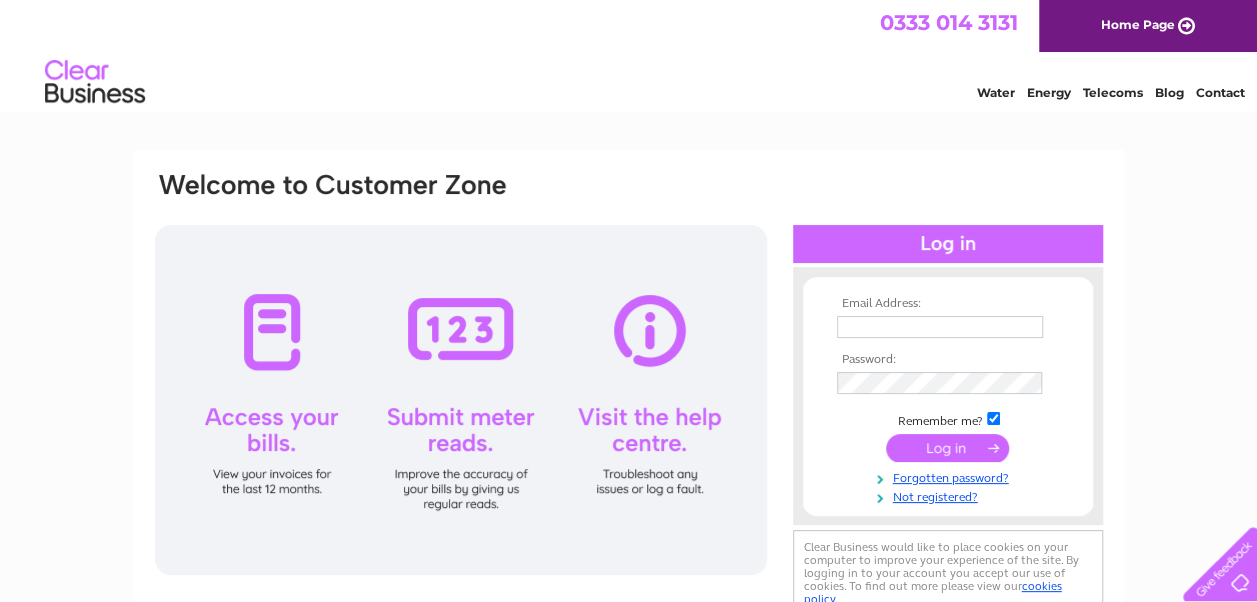 scroll, scrollTop: 0, scrollLeft: 0, axis: both 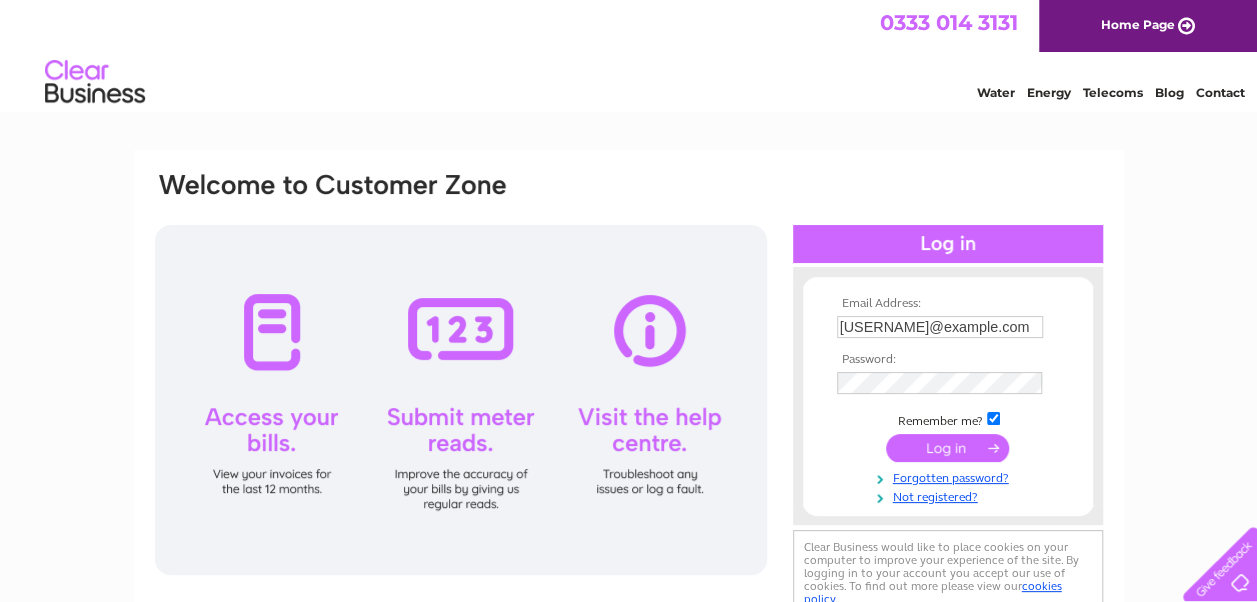 click at bounding box center [947, 448] 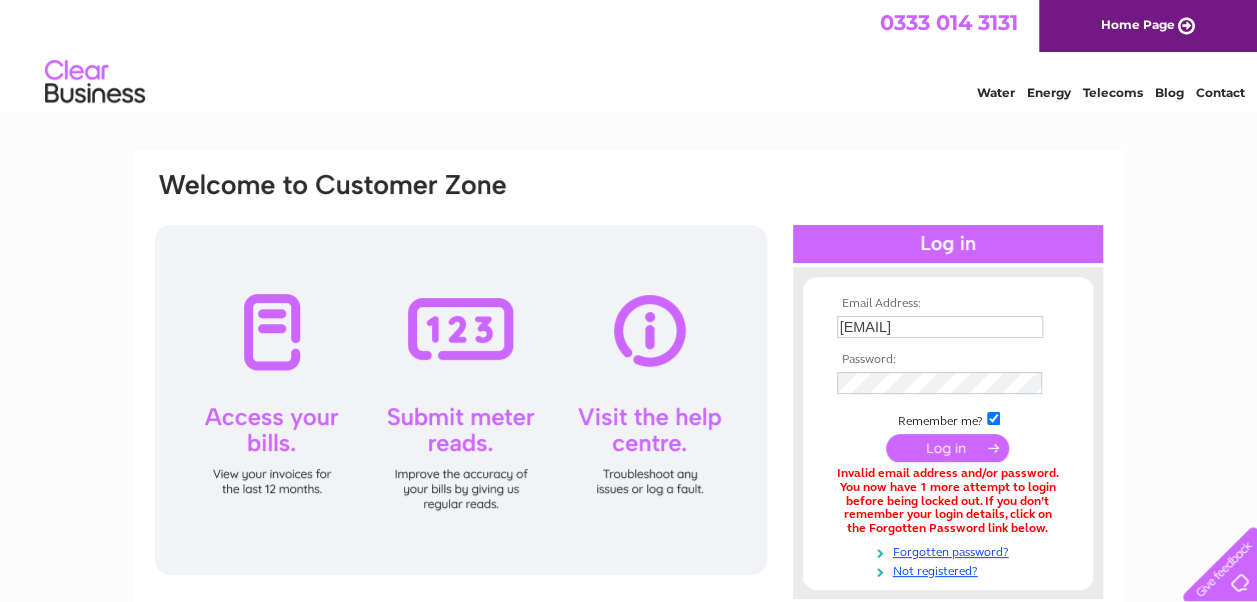scroll, scrollTop: 0, scrollLeft: 0, axis: both 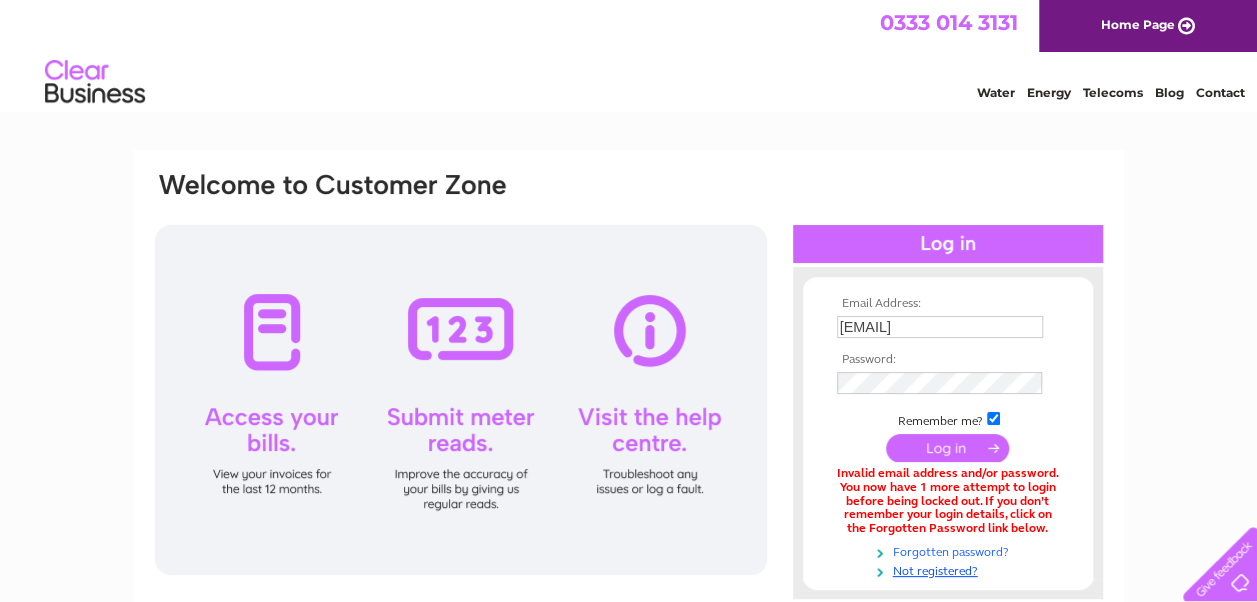 click on "Forgotten password?" at bounding box center (950, 550) 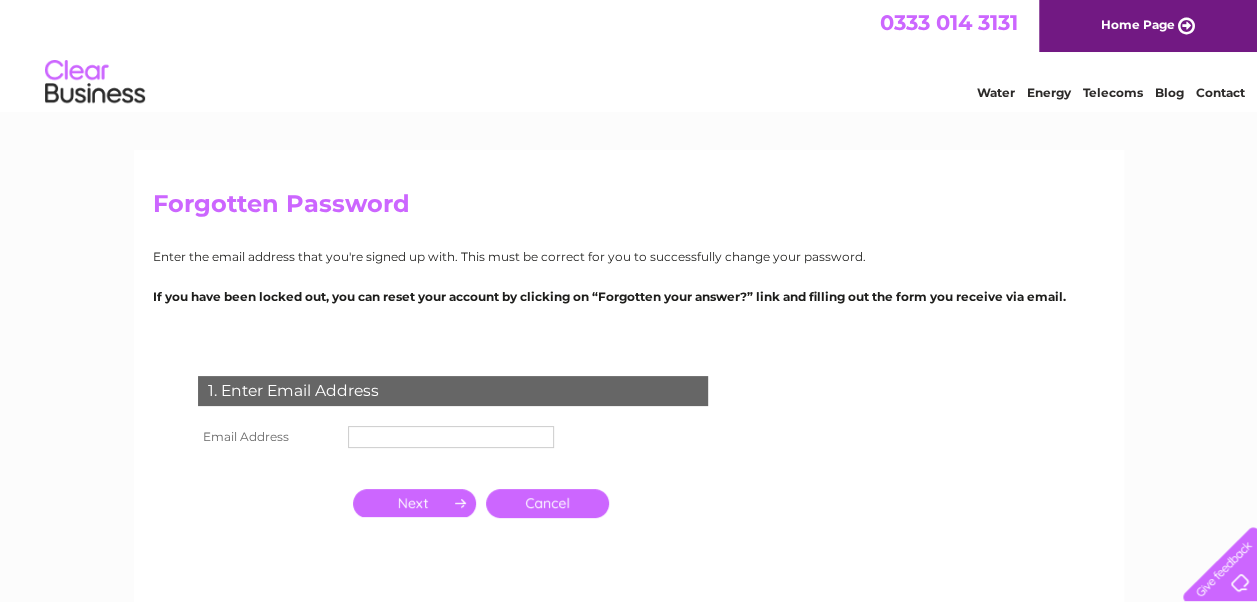 scroll, scrollTop: 0, scrollLeft: 0, axis: both 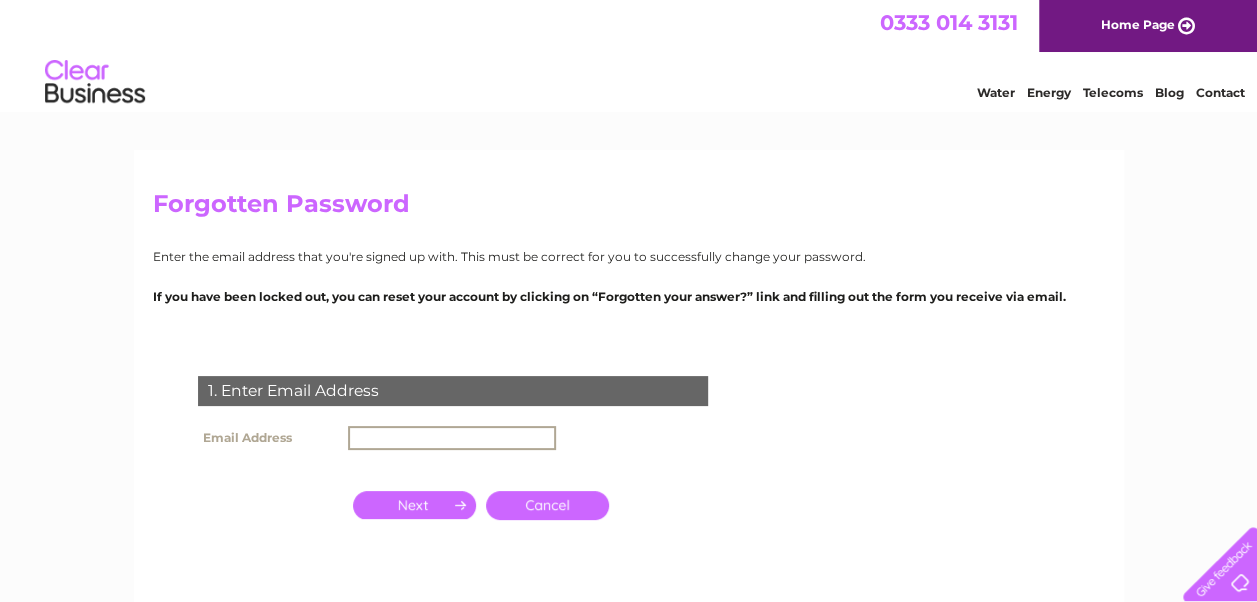 click at bounding box center (452, 438) 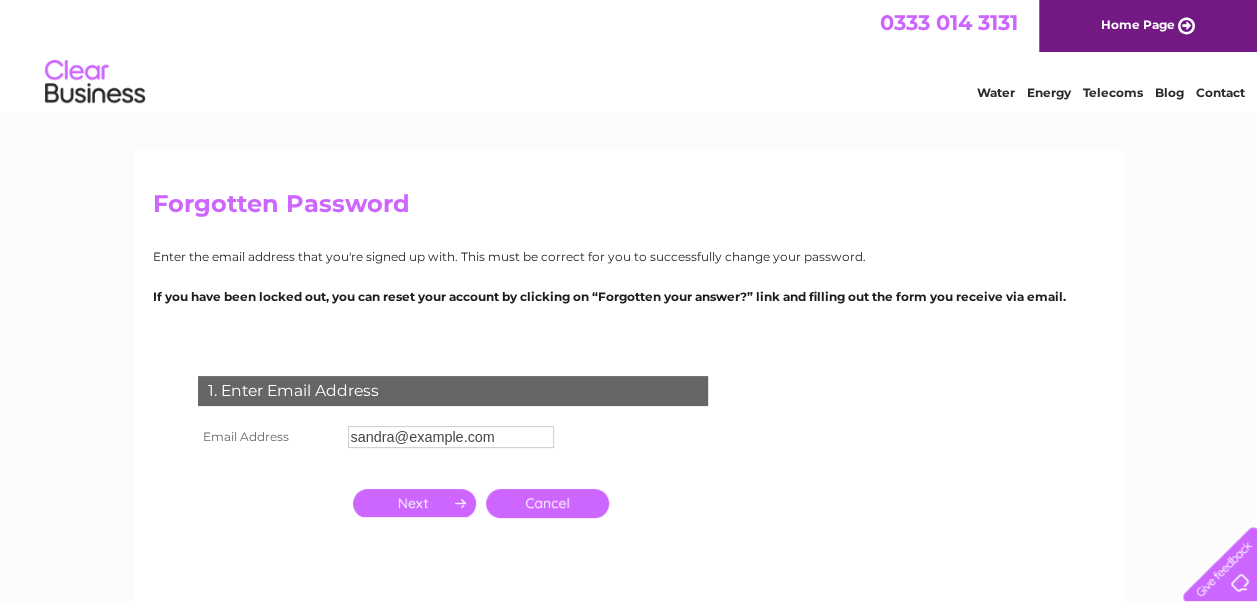 click at bounding box center (414, 503) 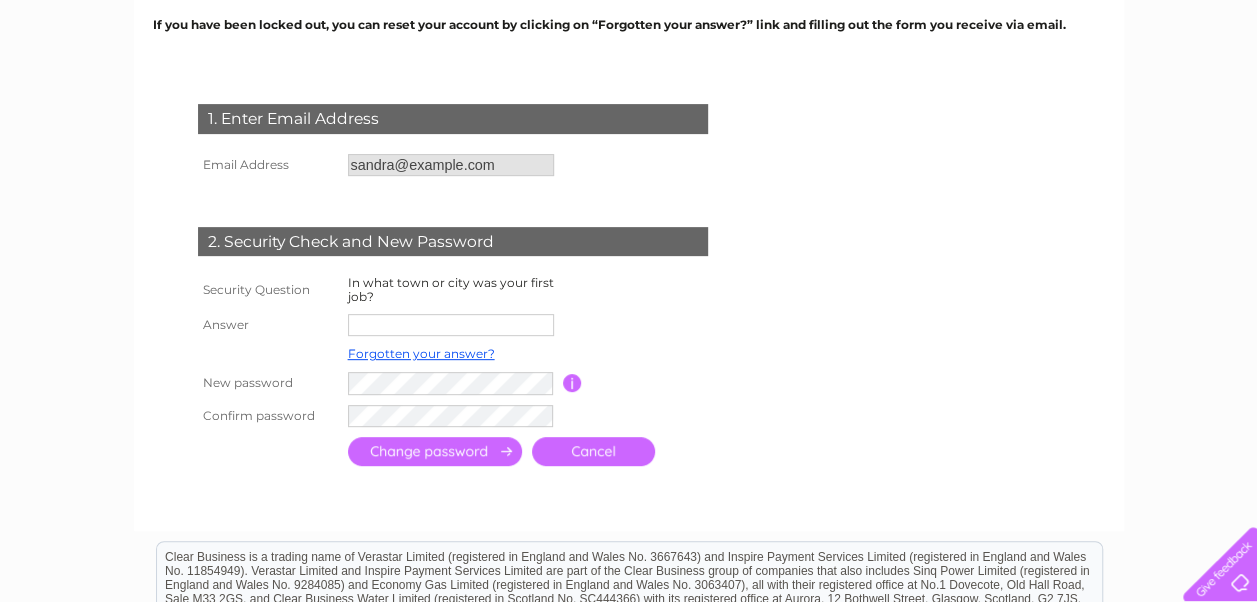 scroll, scrollTop: 280, scrollLeft: 0, axis: vertical 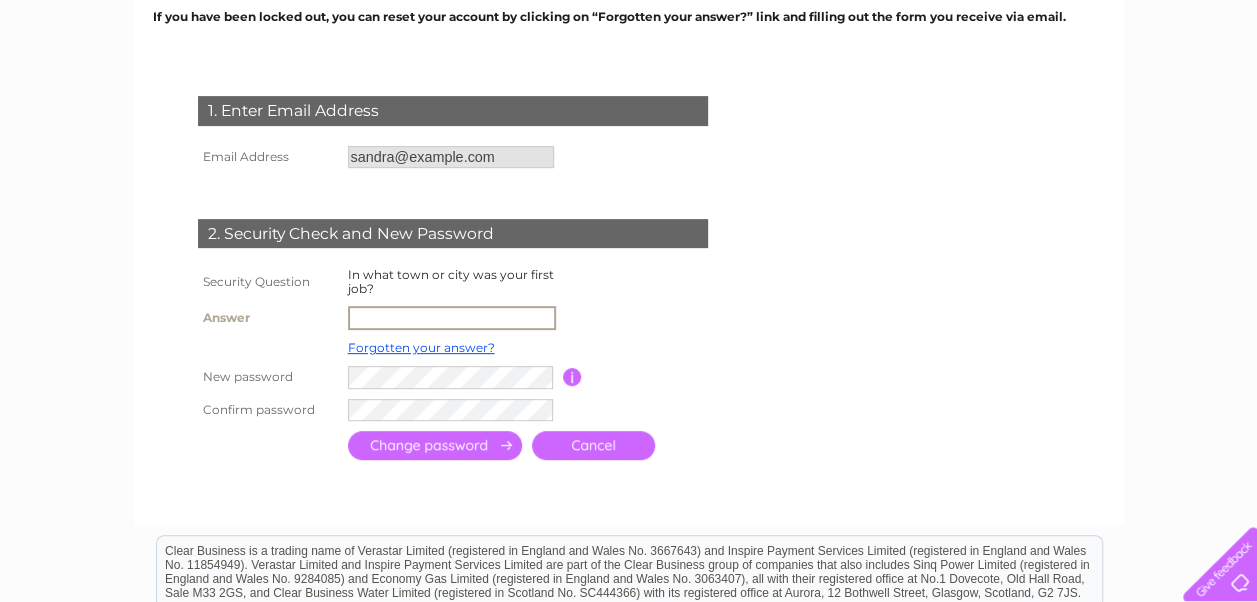 click at bounding box center (452, 318) 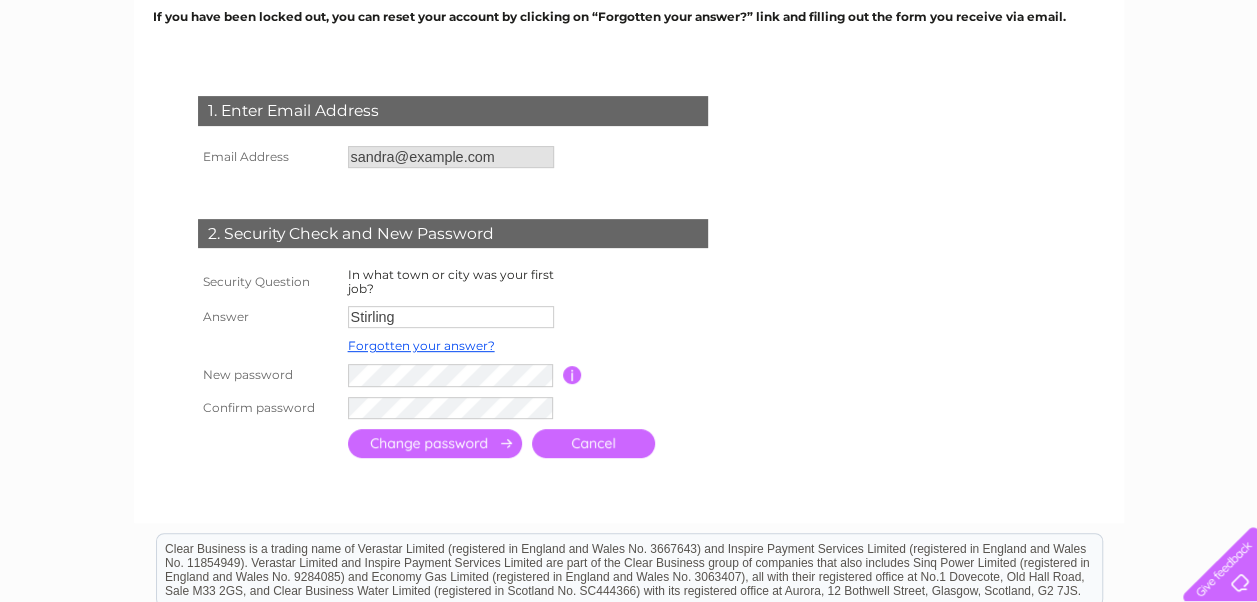 click at bounding box center [435, 443] 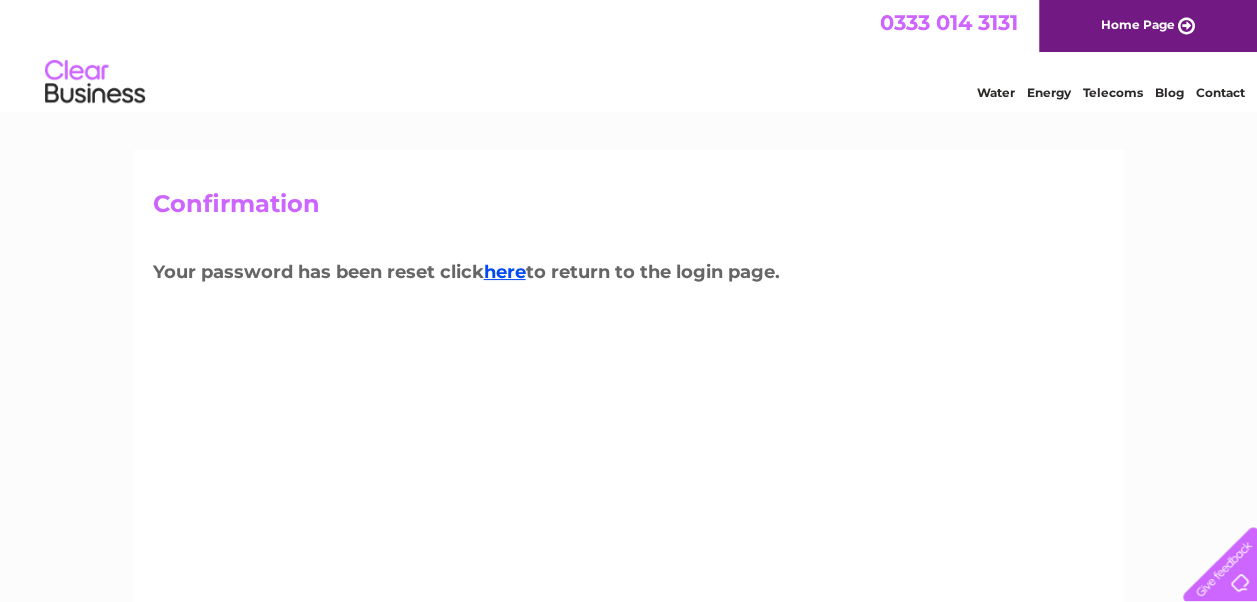 scroll, scrollTop: 0, scrollLeft: 0, axis: both 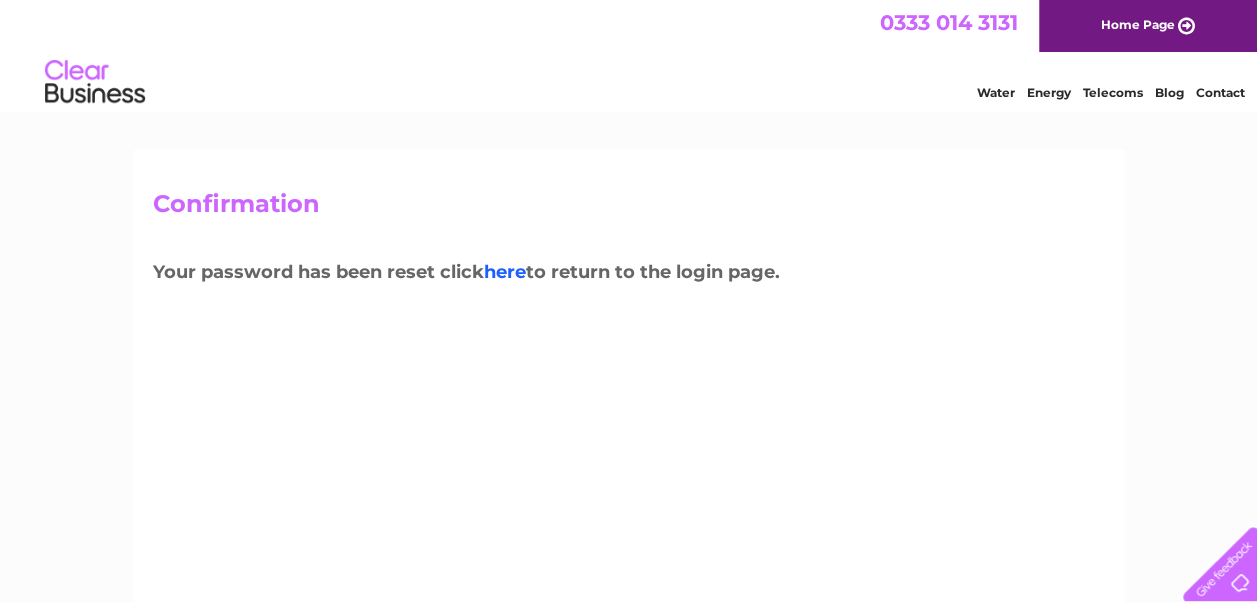 click on "here" at bounding box center [505, 272] 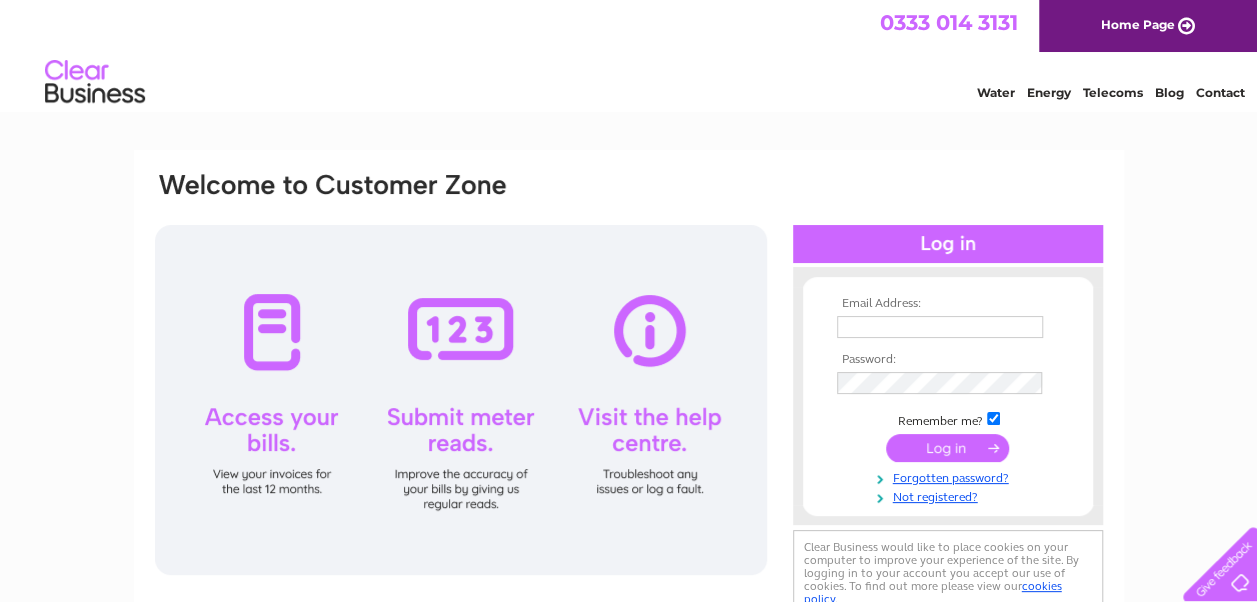 scroll, scrollTop: 0, scrollLeft: 0, axis: both 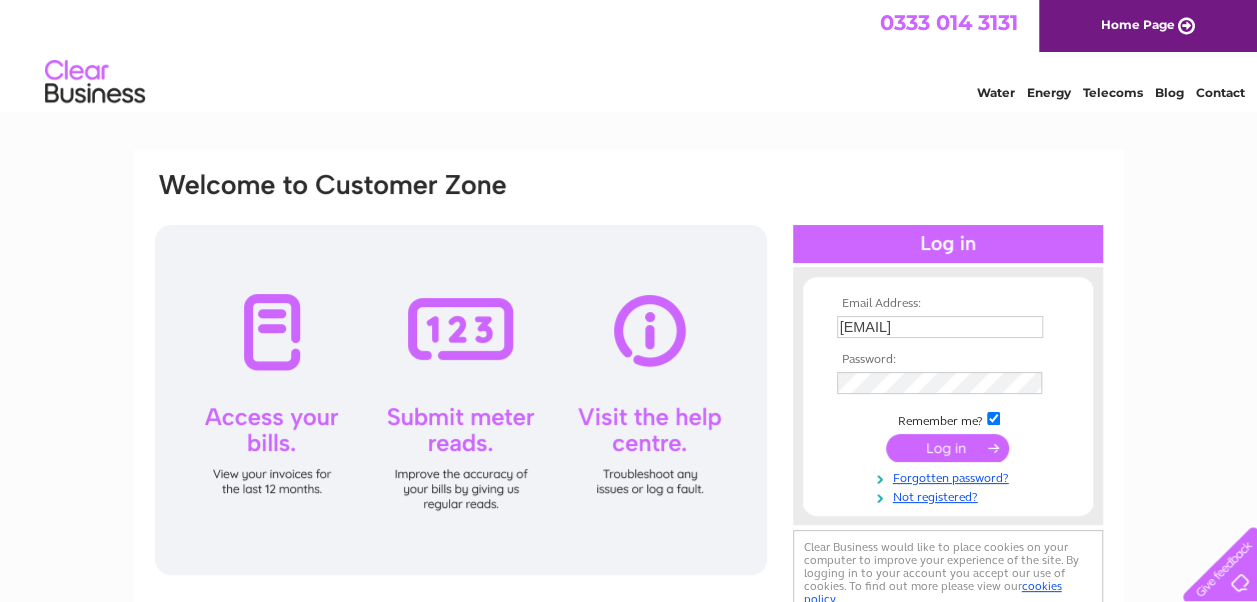 click at bounding box center (947, 448) 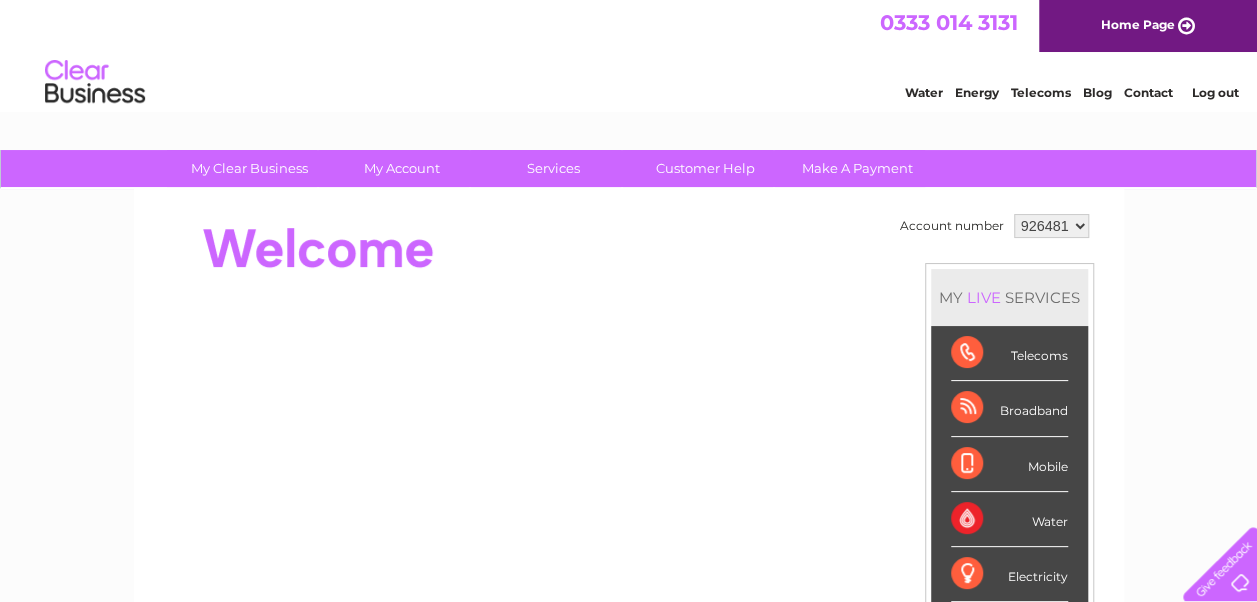 scroll, scrollTop: 0, scrollLeft: 0, axis: both 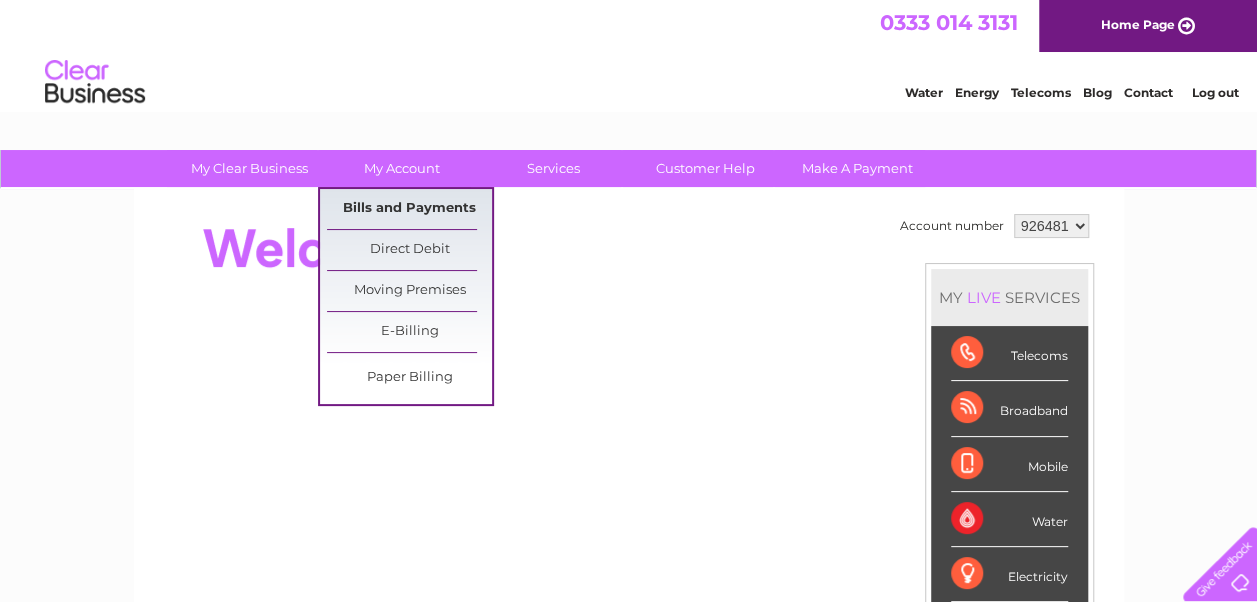 click on "Bills and Payments" at bounding box center (409, 209) 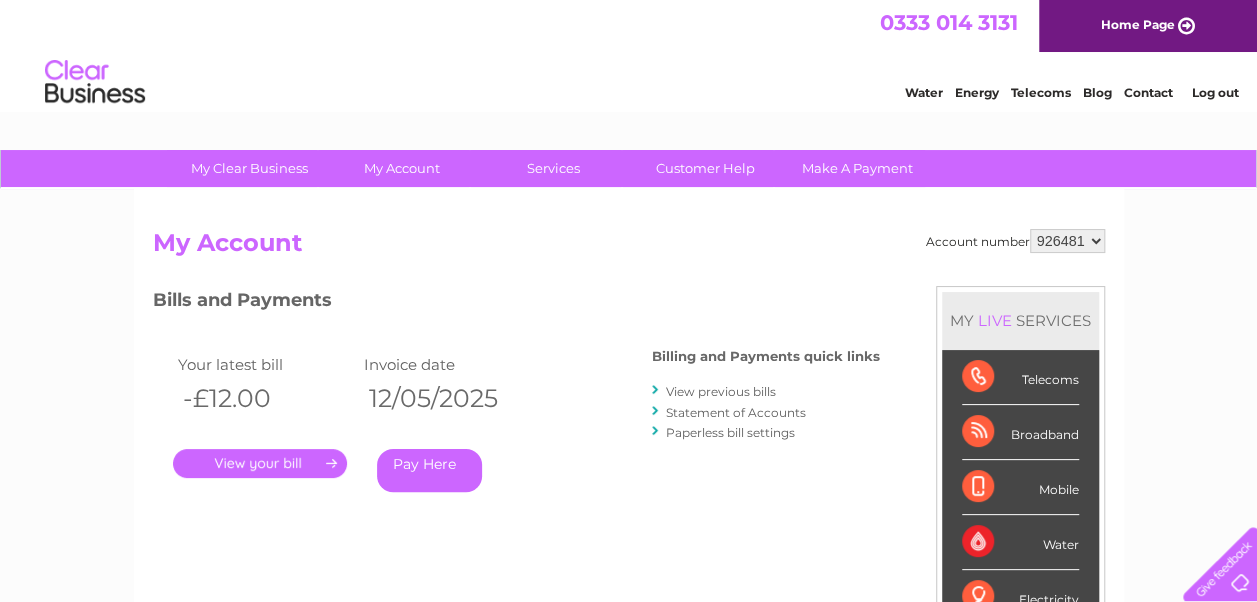 scroll, scrollTop: 0, scrollLeft: 0, axis: both 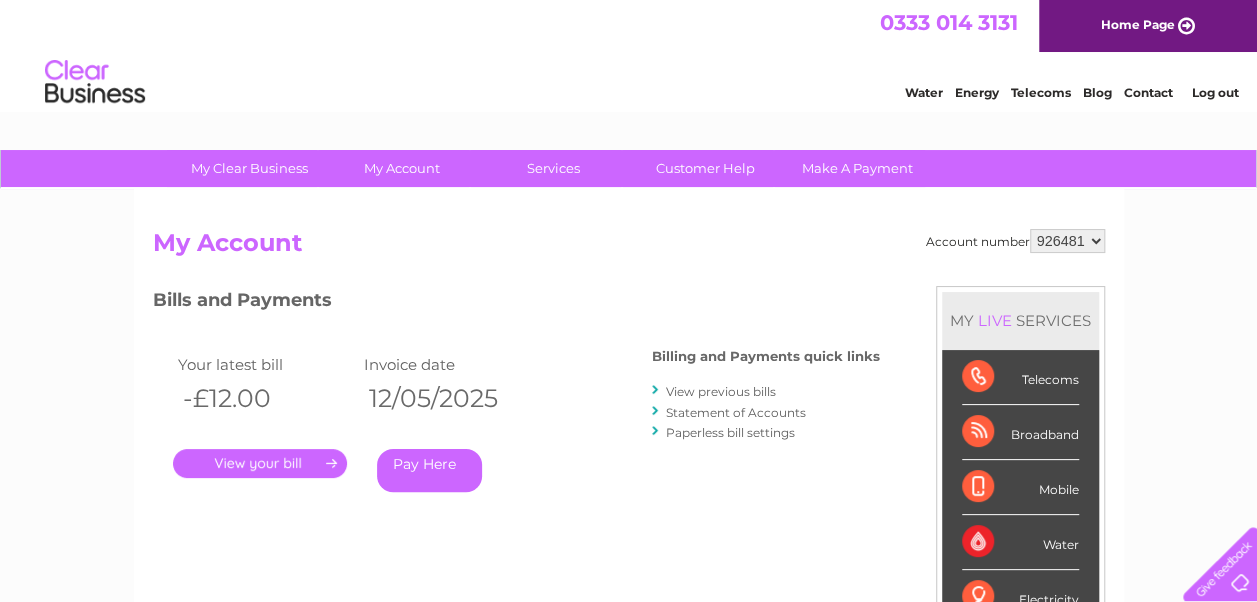click on "[NUMBER]
[NUMBER]" at bounding box center [1067, 241] 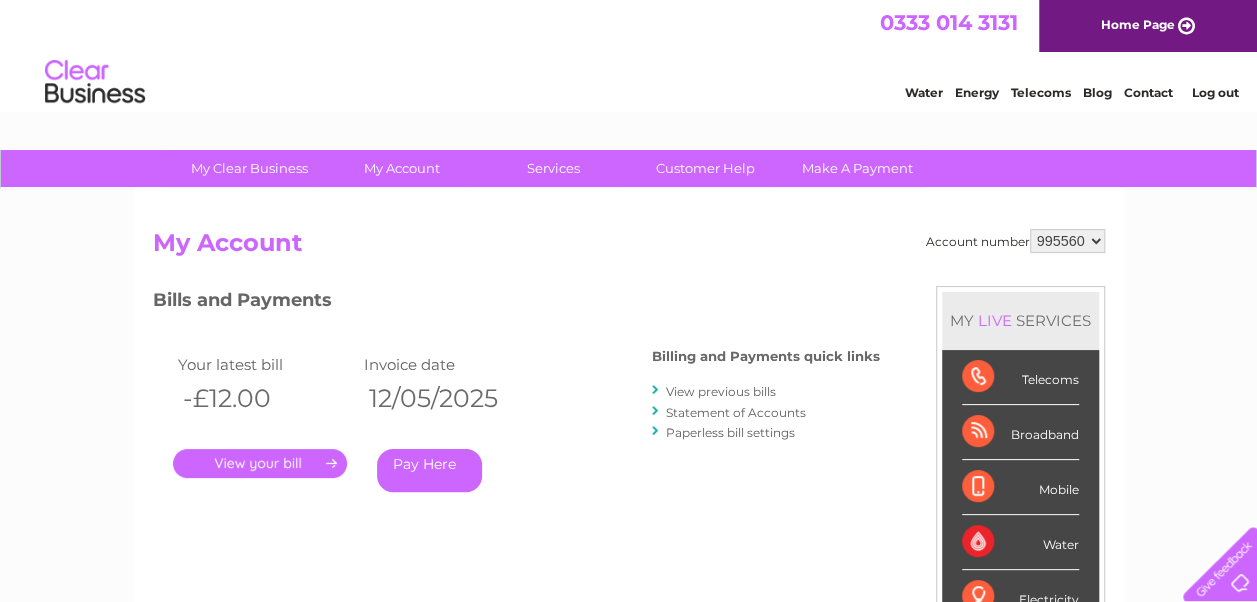 click on "926481
995560" at bounding box center (1067, 241) 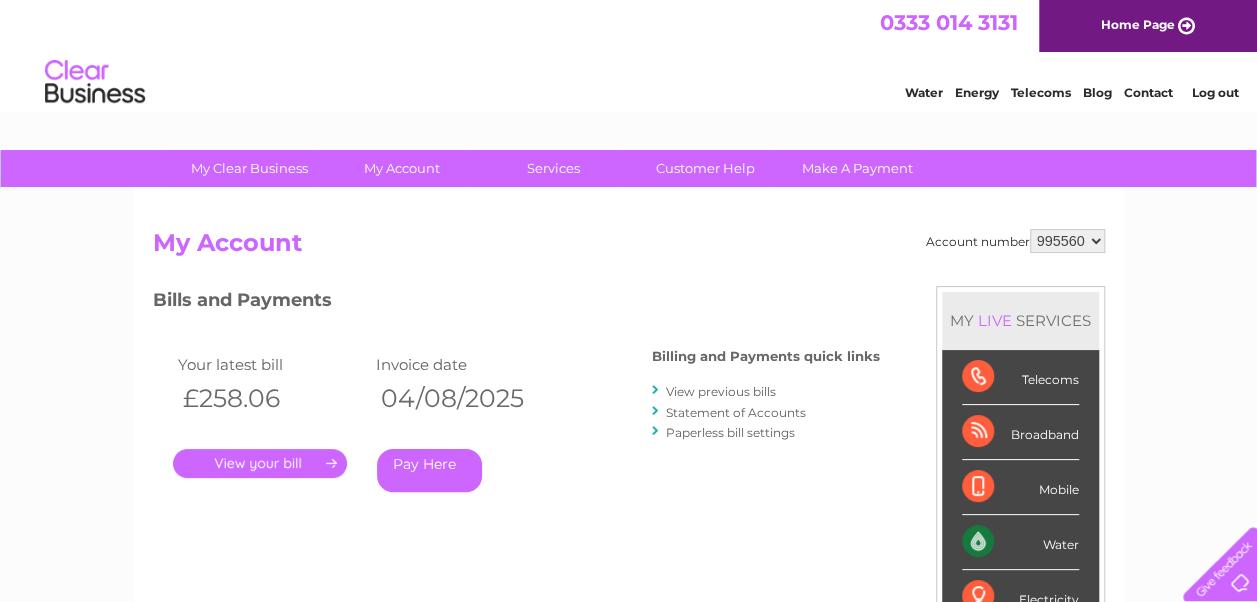 scroll, scrollTop: 0, scrollLeft: 0, axis: both 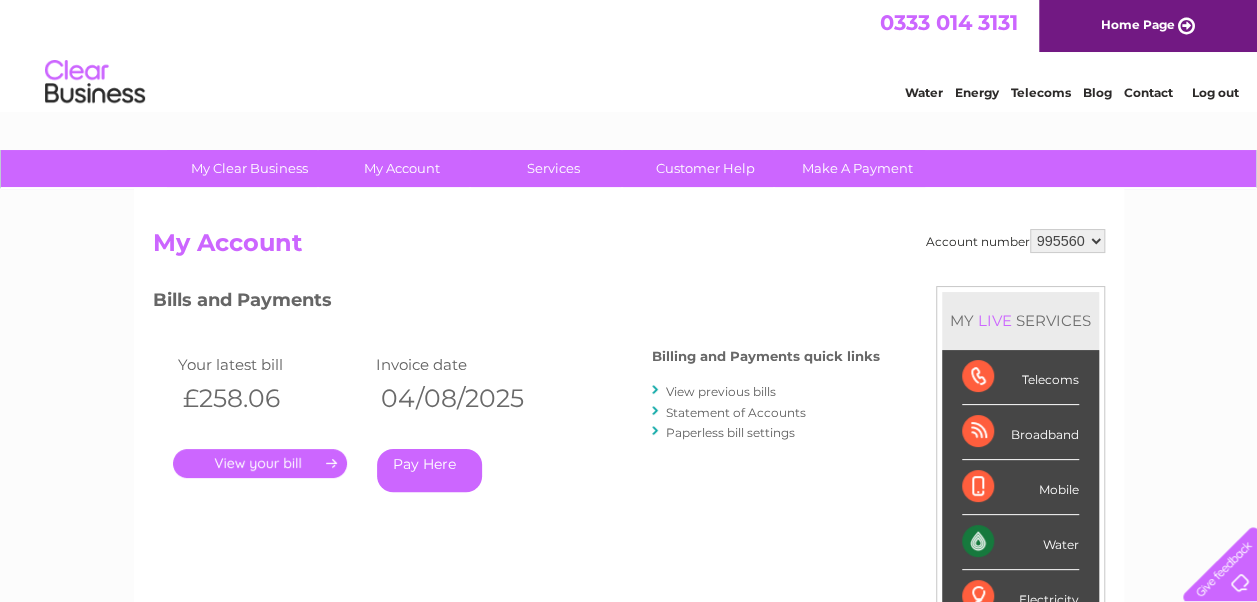 click on "." at bounding box center [260, 463] 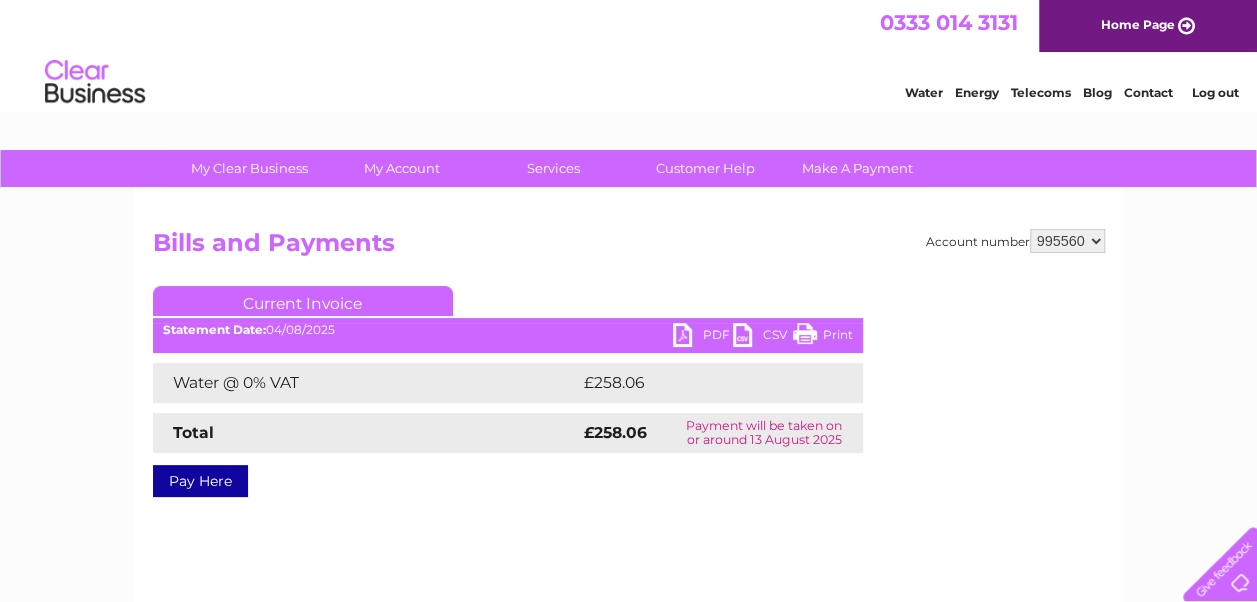 scroll, scrollTop: 0, scrollLeft: 0, axis: both 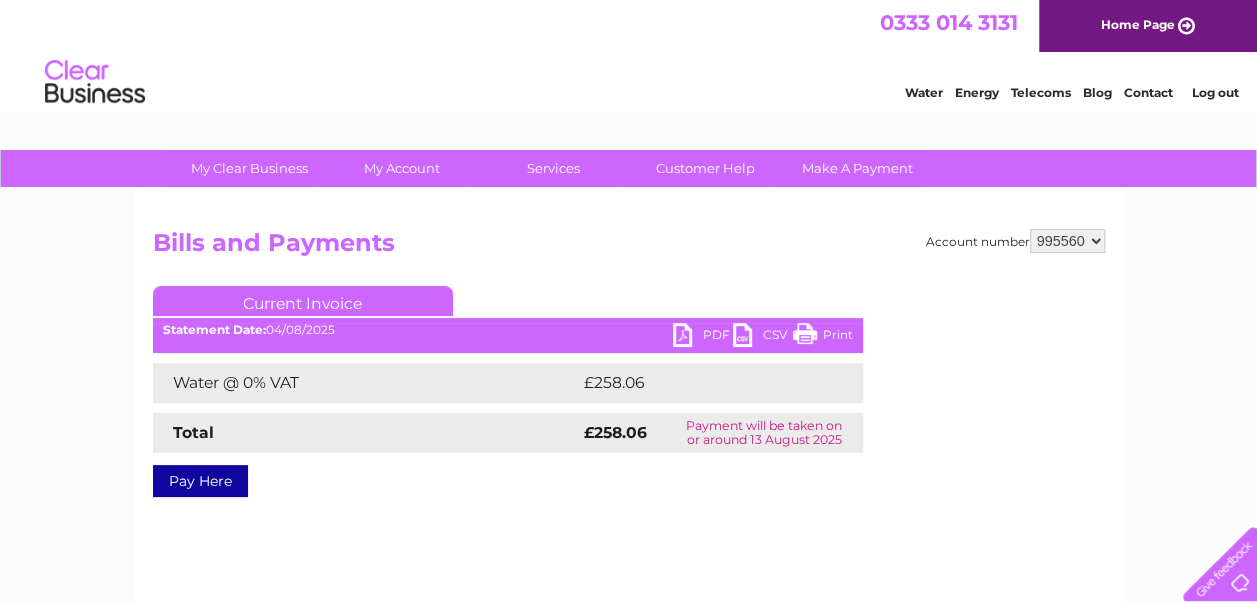 click on "PDF" at bounding box center [703, 337] 